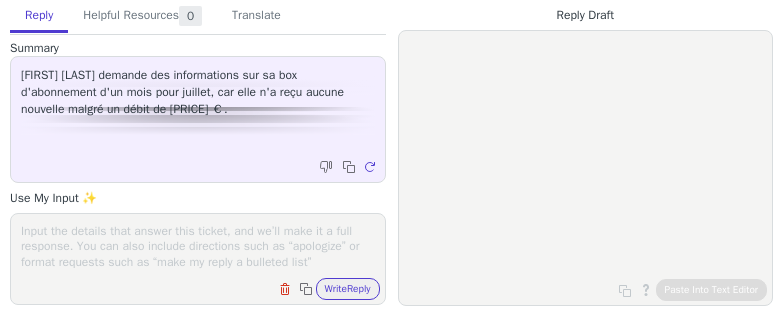 scroll, scrollTop: 0, scrollLeft: 0, axis: both 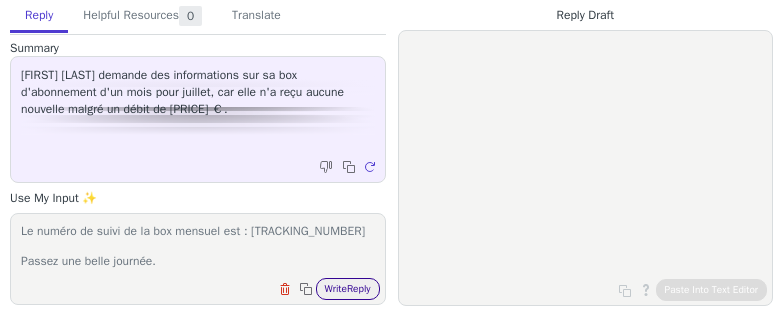 type on "Bonjour,
D'accord, je m'excuses pour la confusion.
Le numéro de suivi de la box mensuel est : CA630113104FR
Passez une belle journée." 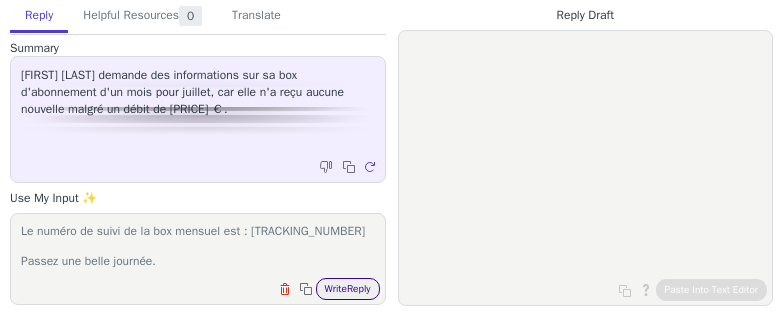 click on "Write  Reply" at bounding box center [348, 289] 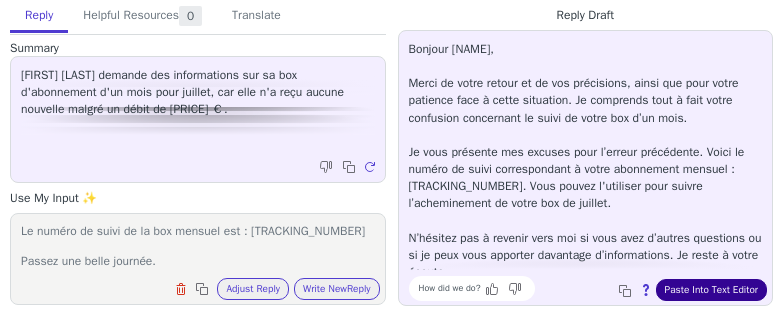 click on "Paste Into Text Editor" at bounding box center [711, 290] 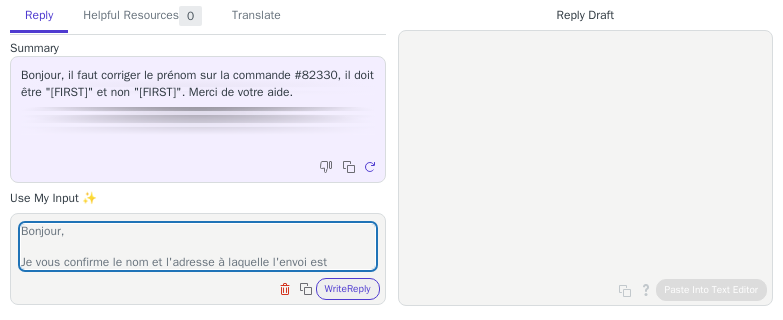 scroll, scrollTop: 0, scrollLeft: 0, axis: both 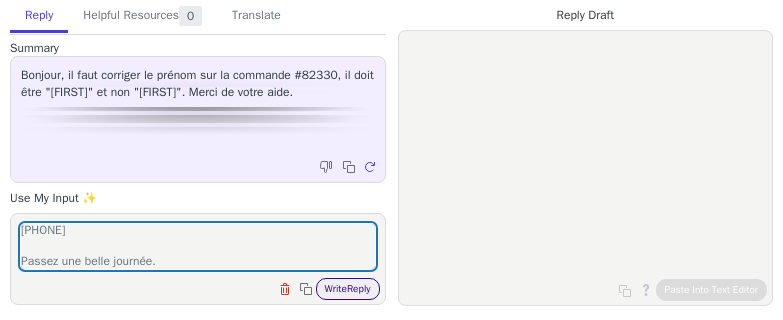 type on "Bonjour,
Je vous confirme le nom et l'adresse à laquelle l'envoi est adrdresser est :
[FIRST] [LAST]
[NUMBER] [STREET]
[POSTAL_CODE] [CITY]
[COUNTRY]
[PHONE]
Passez une belle journée." 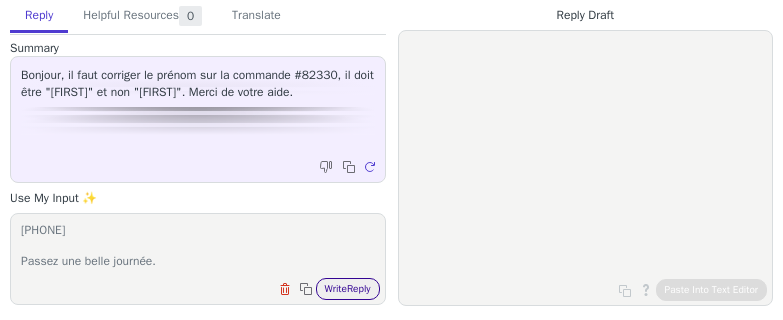 click on "Write  Reply" at bounding box center [348, 289] 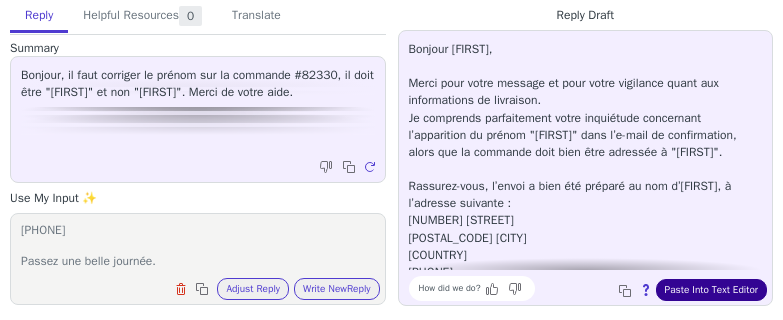 click on "Paste Into Text Editor" at bounding box center (711, 290) 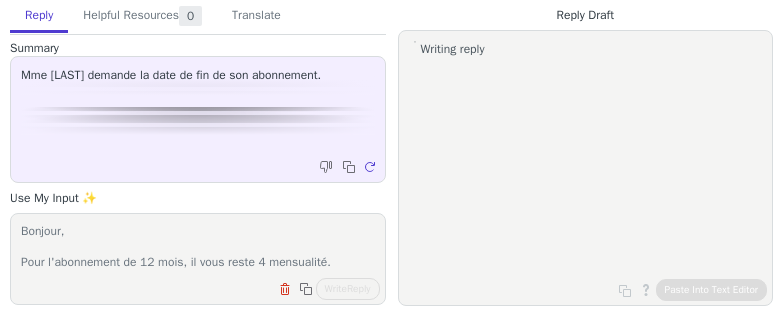 scroll, scrollTop: 0, scrollLeft: 0, axis: both 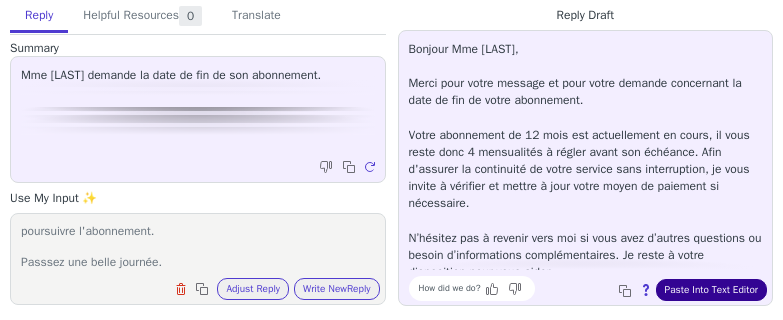 click on "Paste Into Text Editor" at bounding box center (711, 290) 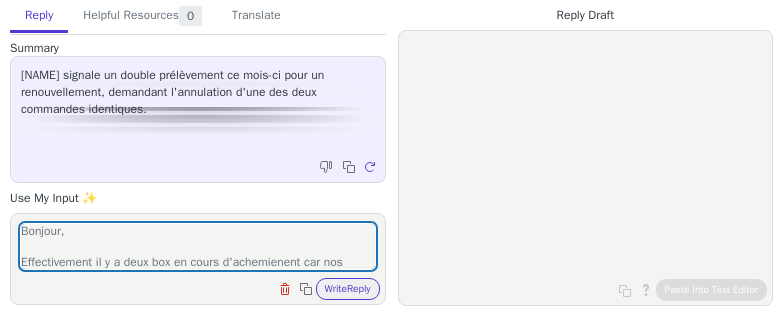 scroll, scrollTop: 0, scrollLeft: 0, axis: both 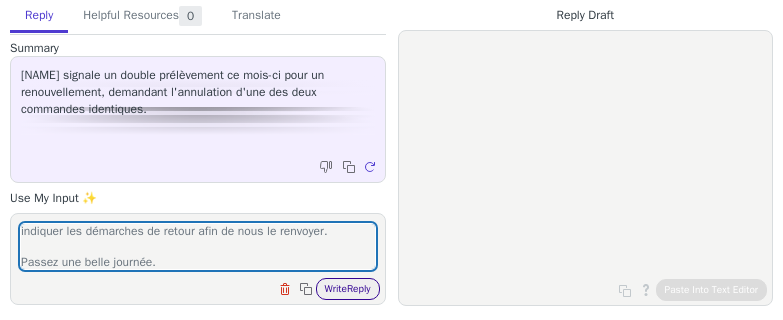 type on "Bonjour,
Effectivement il y a deux box en cours d'achemienent car nos abonnements à durées minimum (6 mois et 12 mois) ne s'arrêtent pas automatiquement puisque beaucoup de nos clients souhaitent poursuivre une fois la durée minimum passée. Pour stopper, il faut nous envoyer un email.
Et vous avez resouscrit à un autre abonnement de l'autre coté qui fait que vous en avez 2 maintenant.
On va annuler la deuxieme commande pour les mois prochains mais pour l'un des 2 box  que vous allez recevoir, je peux vous indiquer les démarches de retour afin de nous le renvoyer.
Passez une belle journée." 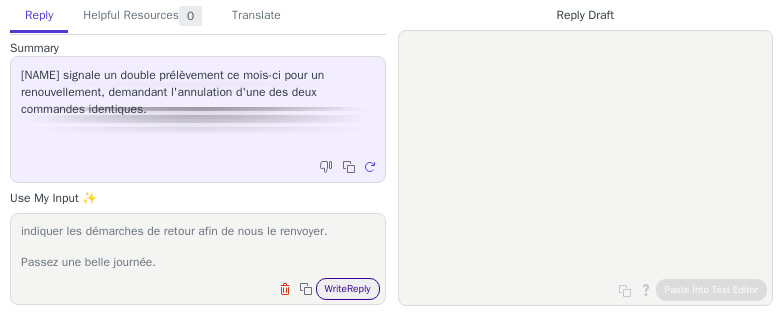 click on "Write  Reply" at bounding box center [348, 289] 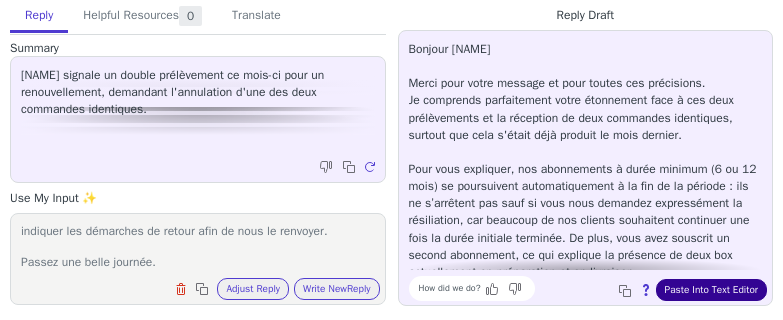 click on "Paste Into Text Editor" at bounding box center [711, 290] 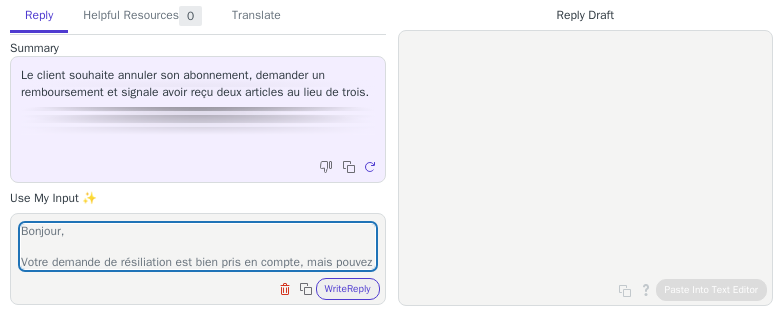 scroll, scrollTop: 0, scrollLeft: 0, axis: both 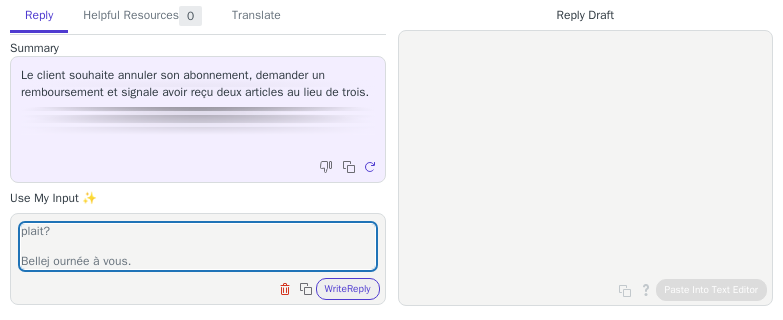 click on "Write  Reply" at bounding box center (348, 289) 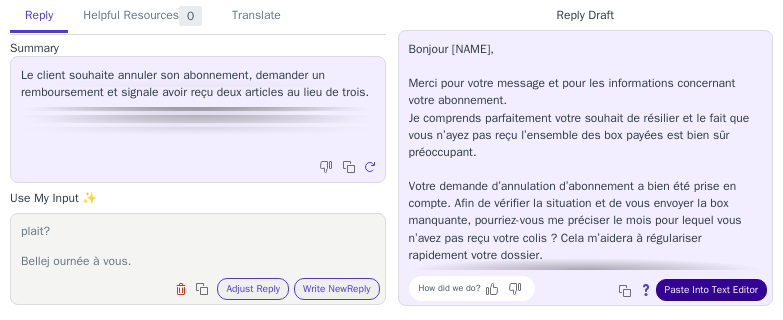 click on "Paste Into Text Editor" at bounding box center [711, 290] 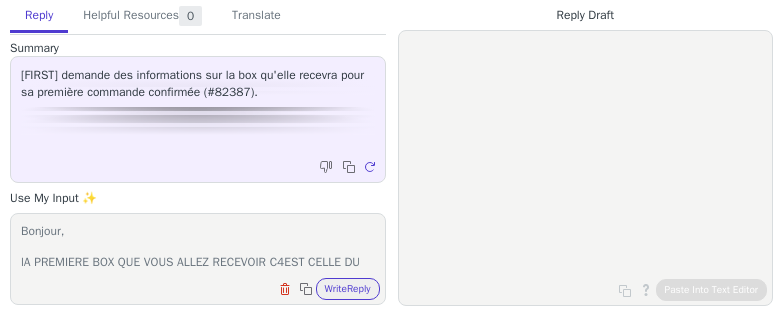 scroll, scrollTop: 0, scrollLeft: 0, axis: both 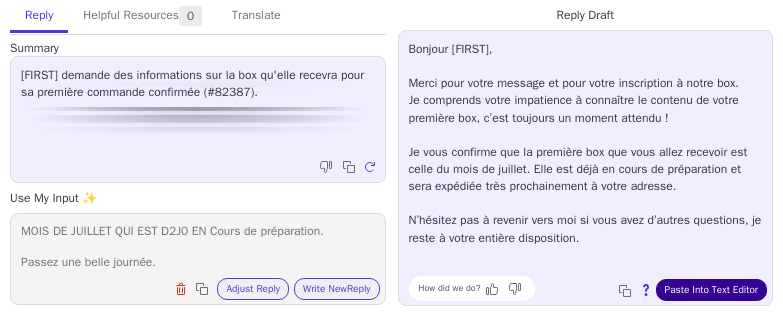 click on "Paste Into Text Editor" at bounding box center [711, 290] 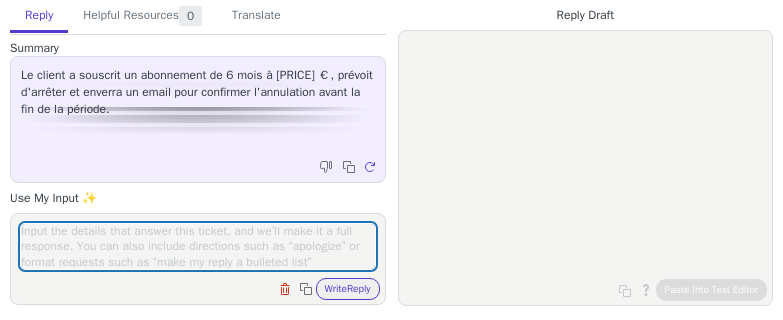 scroll, scrollTop: 0, scrollLeft: 0, axis: both 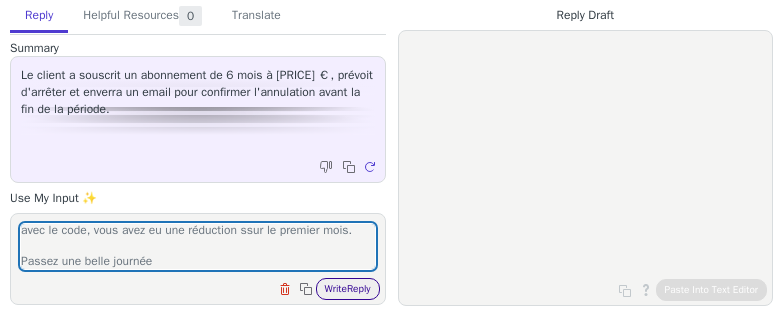 type on "Bonjour,
Effectivment vous avez souscrit à l'abonnement mensuel 6 mois qui contrairement à ce que vous dite, est prélevé par mois, le tarif initial qui est bien marqué sur le site c'est [PRICE] / mois mais avec le code, vous avez eu une réduction ssur le premier mois.
Passez une belle journée" 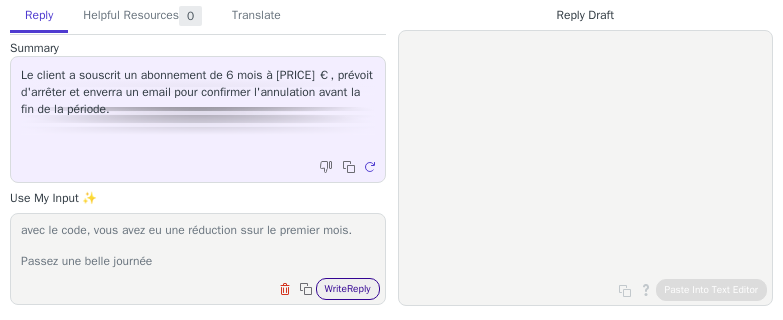 click on "Write  Reply" at bounding box center (348, 289) 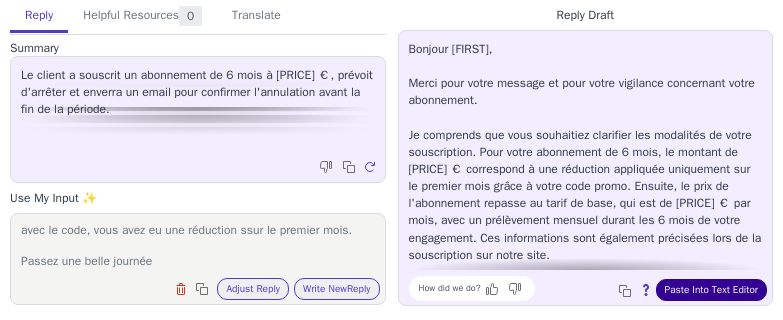 click on "Paste Into Text Editor" at bounding box center (711, 290) 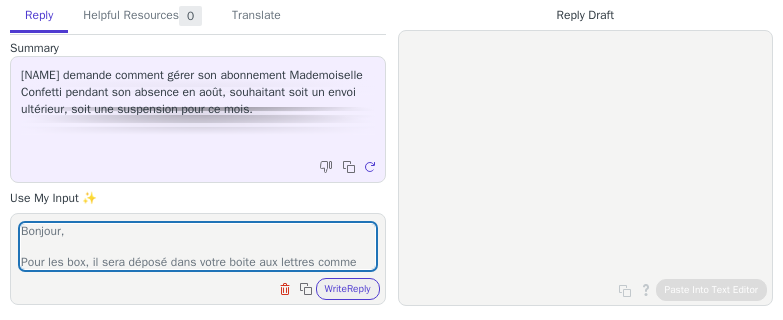 scroll, scrollTop: 0, scrollLeft: 0, axis: both 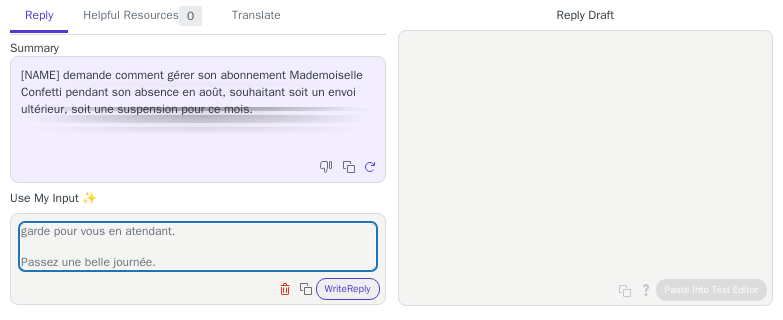 type on "Bonjour,
Pour les box, il sera déposé dans votre boite aux lettres comme vous avez l'habitude. Ou sinon ce que je peux vous proposé c'est de nous envoyer une autre adresse où une tiers personne peut le garde pour vous en atendant.
Passez une belle journée." 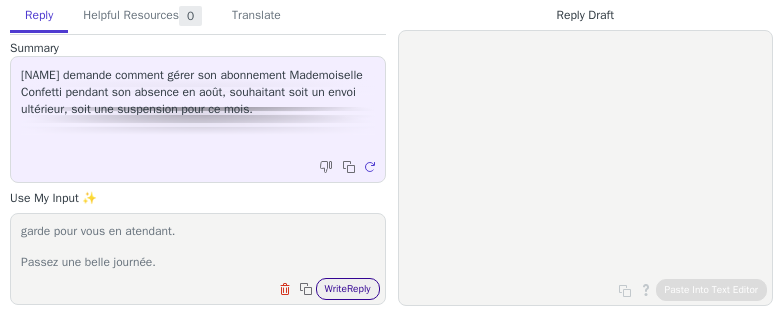 click on "Write  Reply" at bounding box center [348, 289] 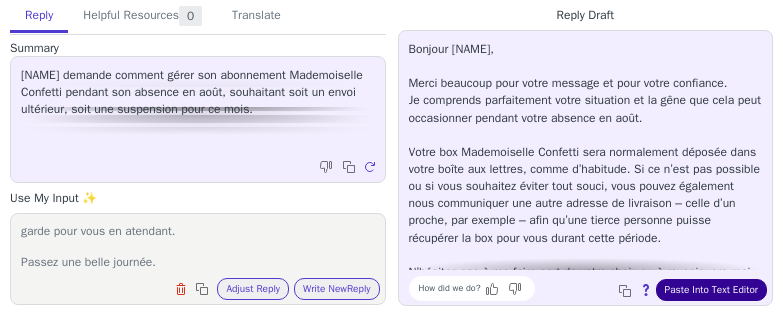 click on "Paste Into Text Editor" at bounding box center (711, 290) 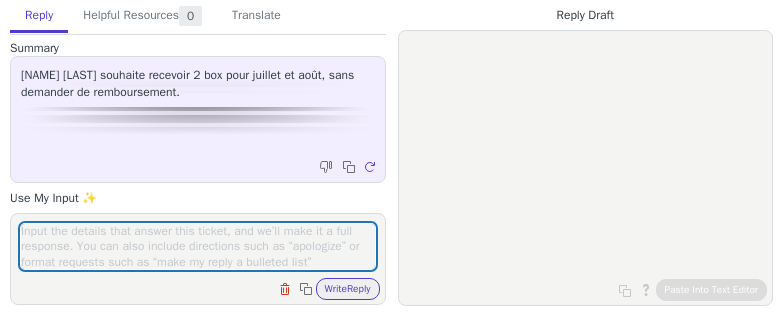 scroll, scrollTop: 0, scrollLeft: 0, axis: both 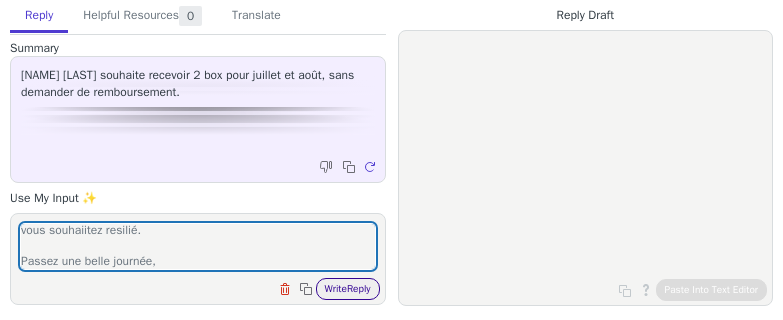 type on "Bonjour,
Au fait, vous avez commandé l’abonnement mensuel 3 fois. Et non 3 mois d’abonnement.
Pour avoir 3 mois d’abonnement il suffit de prendre un abonnement mensuel et de le garder 3 mois.
C'est pour cela qu'on vous a rembourser les 2 abonnements en trop.
Vous n'allez rien faire de votre côté et l'abonnement se poursuivra automatiquement, je vous invite à revenir vers moi au moment ou vous souhaiitez resilié.
Passez une belle journée," 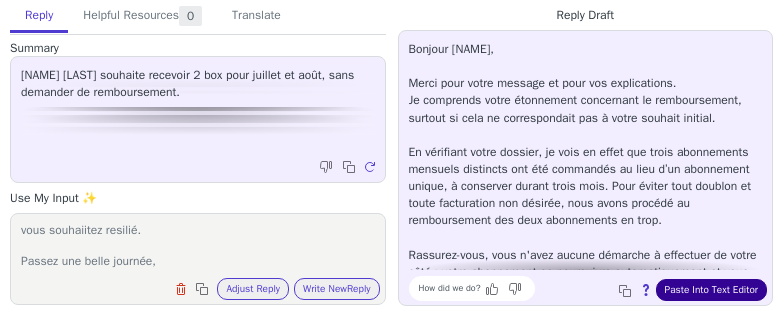 click on "Paste Into Text Editor" at bounding box center (711, 290) 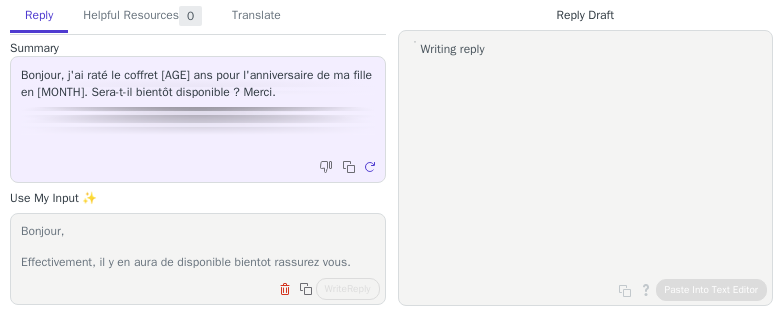 scroll, scrollTop: 0, scrollLeft: 0, axis: both 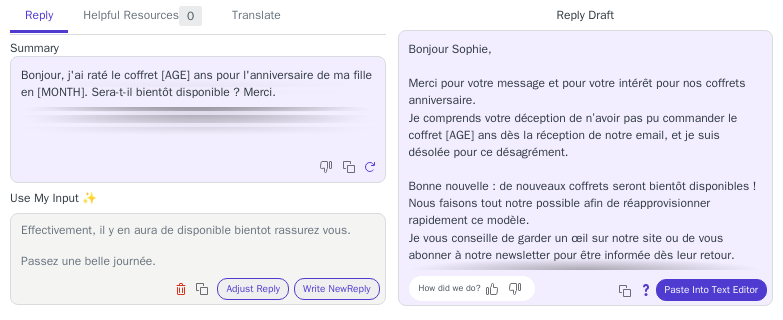 click on "How did we do?   Copy to clipboard About this reply Paste Into Text Editor" at bounding box center (596, 288) 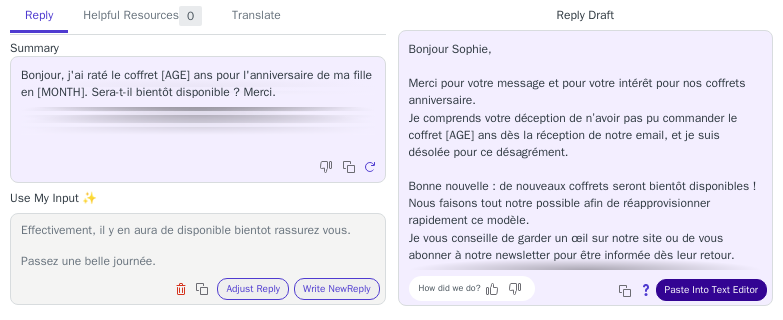 click on "Paste Into Text Editor" at bounding box center (711, 290) 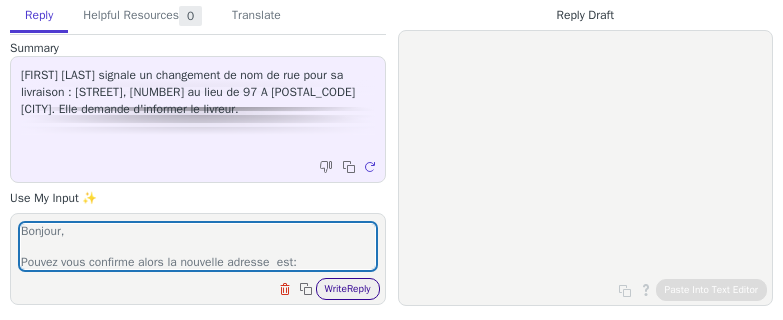 scroll, scrollTop: 0, scrollLeft: 0, axis: both 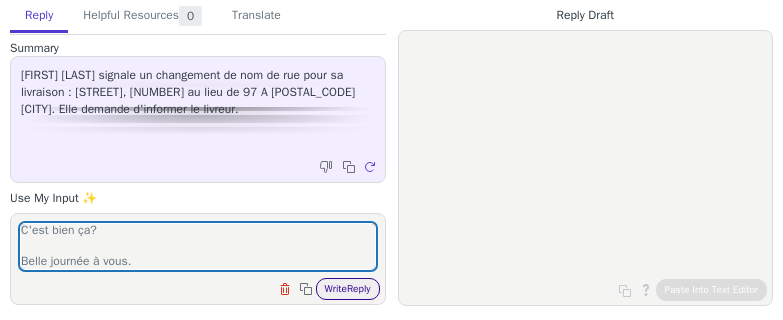 type on "Bonjour,
Pouvez vous confirme alors la nouvelle adresse  est:
[FIRST] [LAST]
[STREET], [NUMBER]
[POSTAL_CODE] [CITY]
[COUNTRY]
[PHONE]
C'est bien ça?
Belle journée à vous." 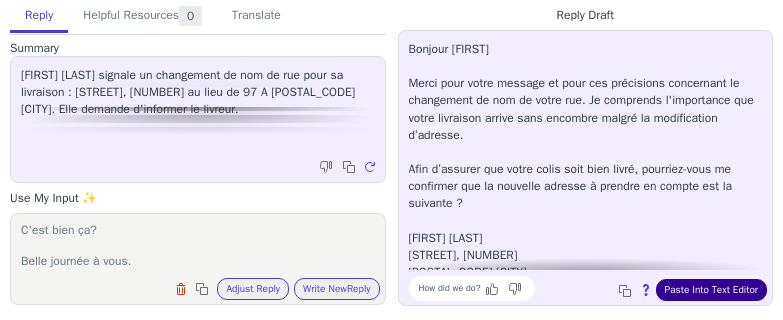 click on "Paste Into Text Editor" at bounding box center [711, 290] 